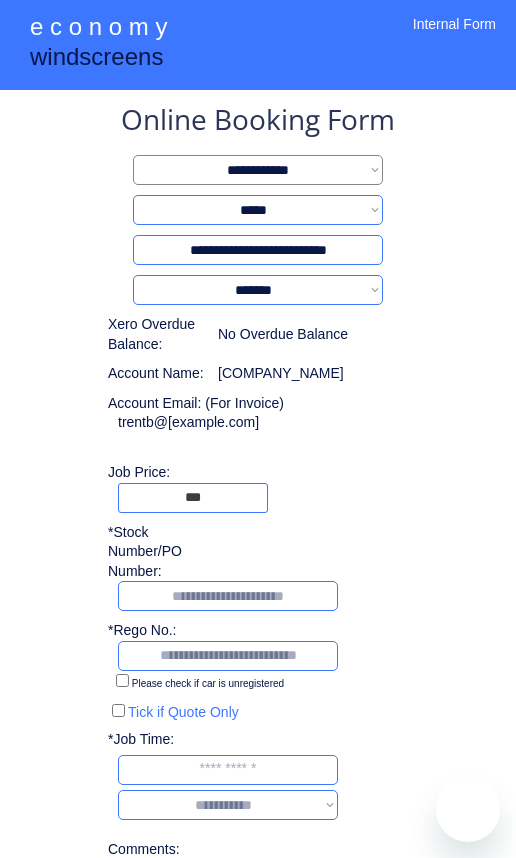 select on "**********" 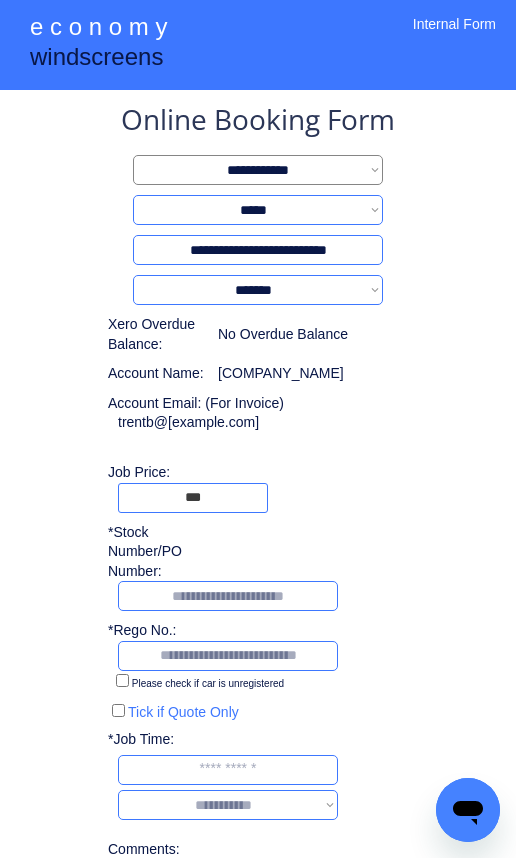 scroll, scrollTop: 0, scrollLeft: 0, axis: both 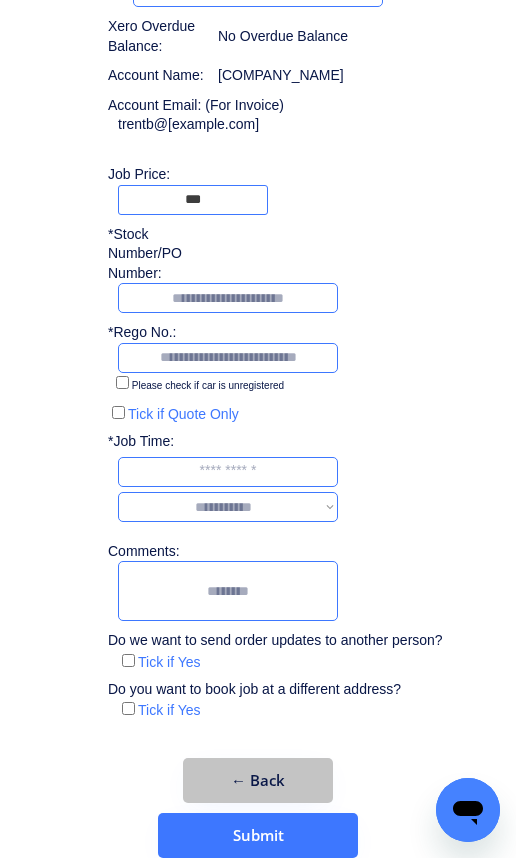 click on "←   Back" at bounding box center [258, 780] 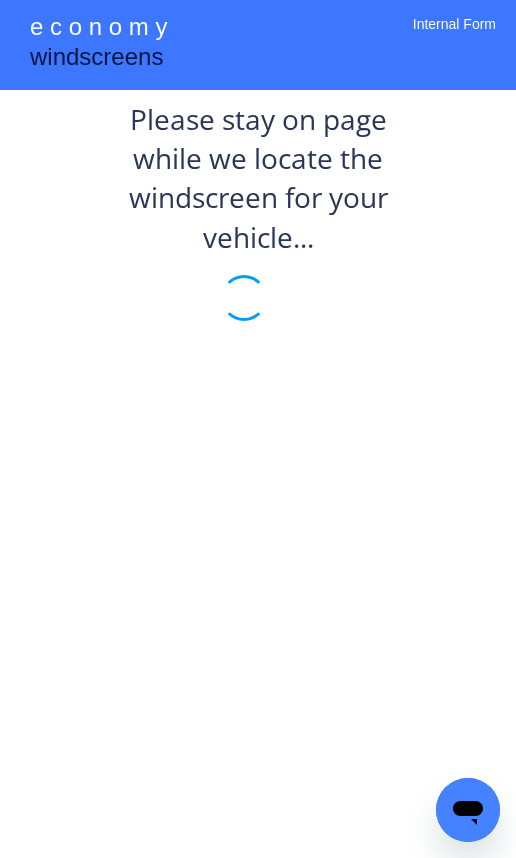 scroll, scrollTop: 0, scrollLeft: 0, axis: both 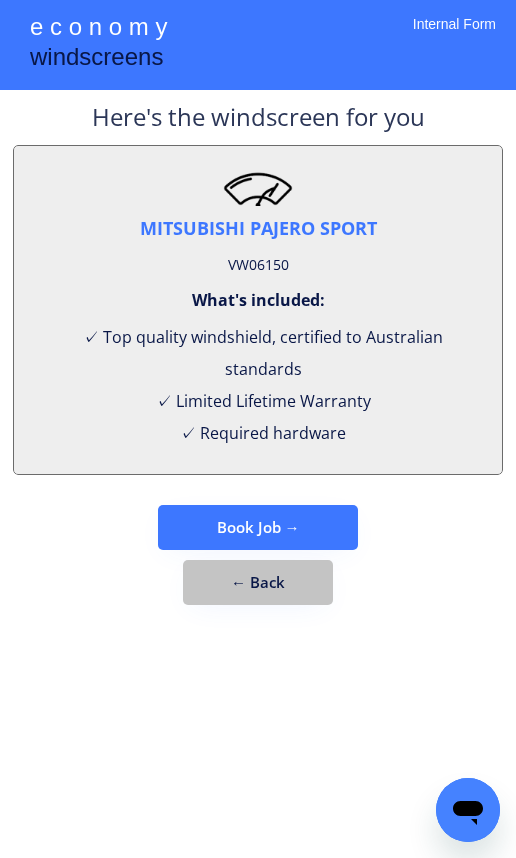 click on "←   Back" at bounding box center [258, 582] 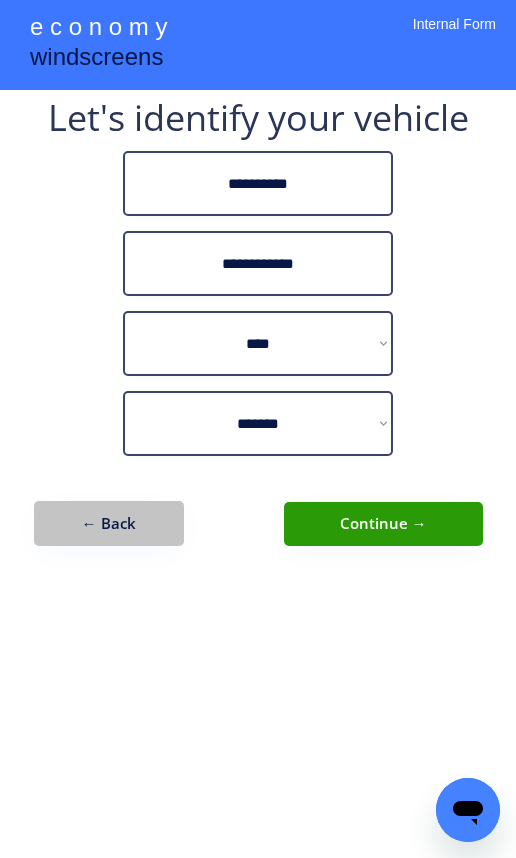 click on "←   Back" at bounding box center (109, 523) 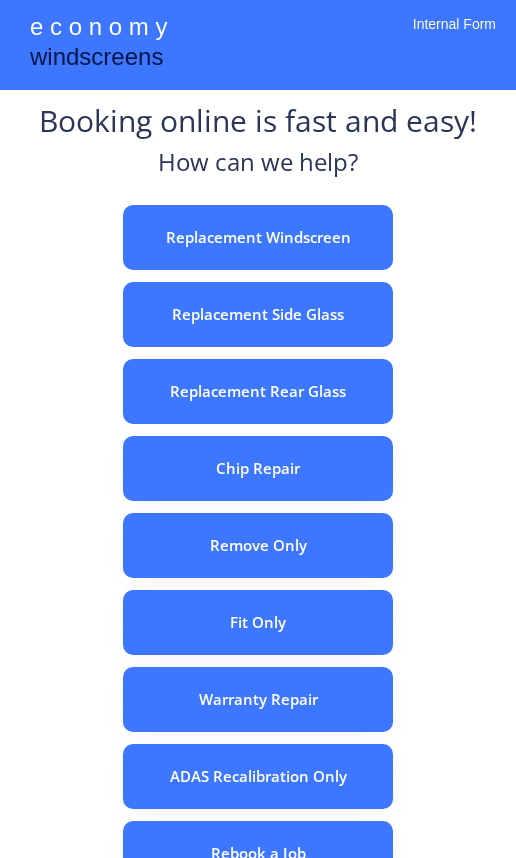 scroll, scrollTop: 202, scrollLeft: 0, axis: vertical 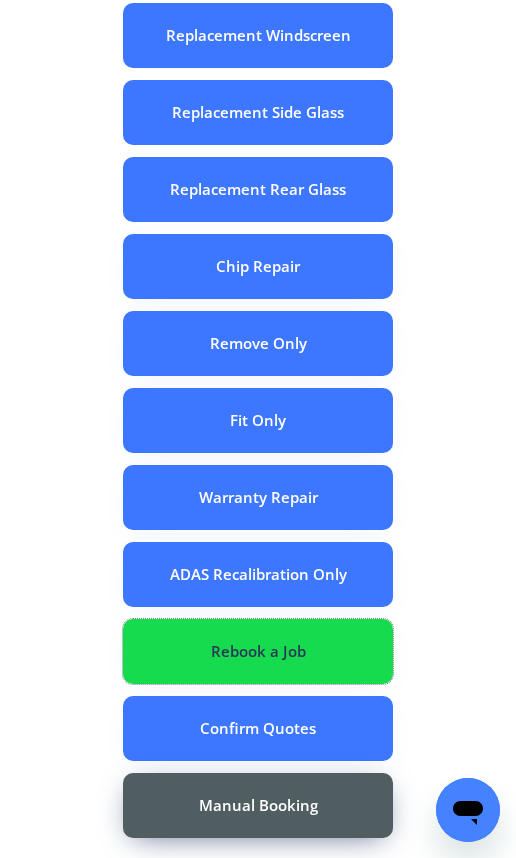 click on "Rebook a Job" at bounding box center (258, 651) 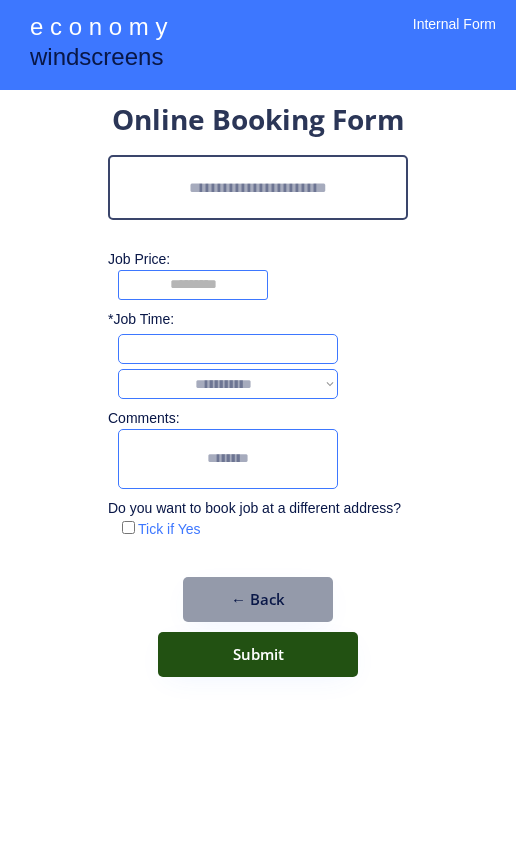 scroll, scrollTop: 0, scrollLeft: 0, axis: both 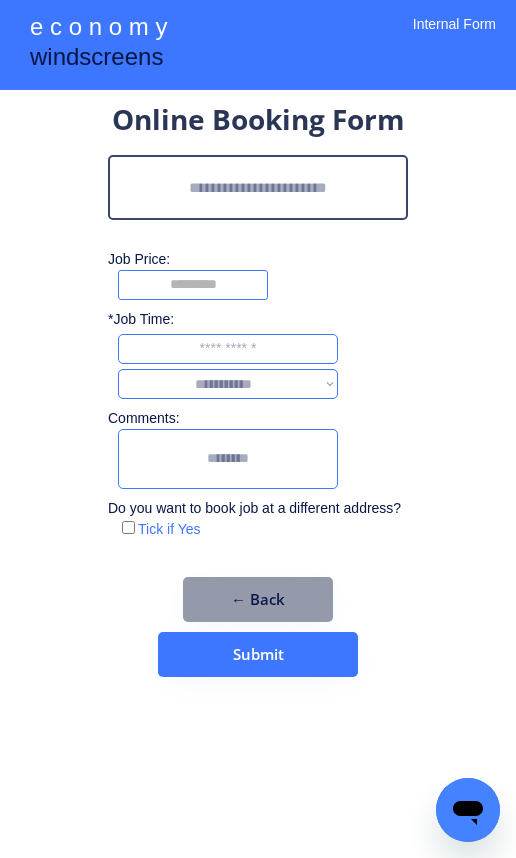 click at bounding box center (258, 187) 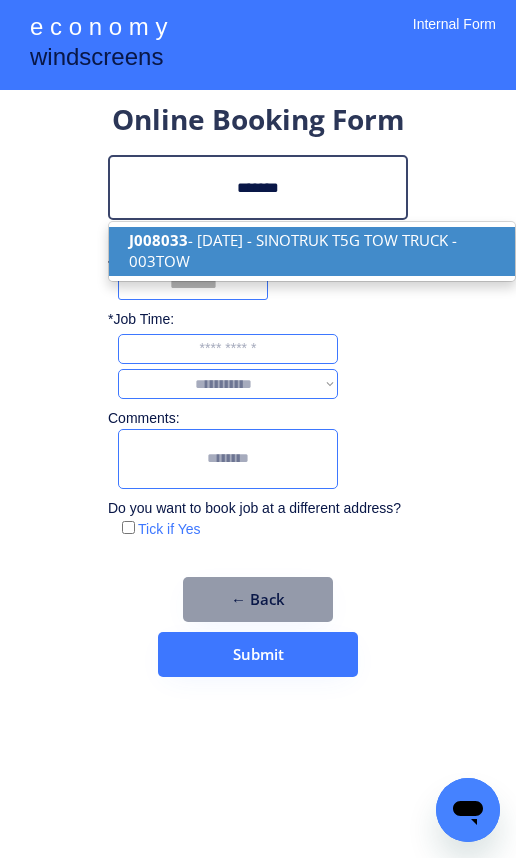click on "J008033  - 08/08/2025 - SINOTRUK T5G TOW TRUCK - 003TOW" at bounding box center [312, 251] 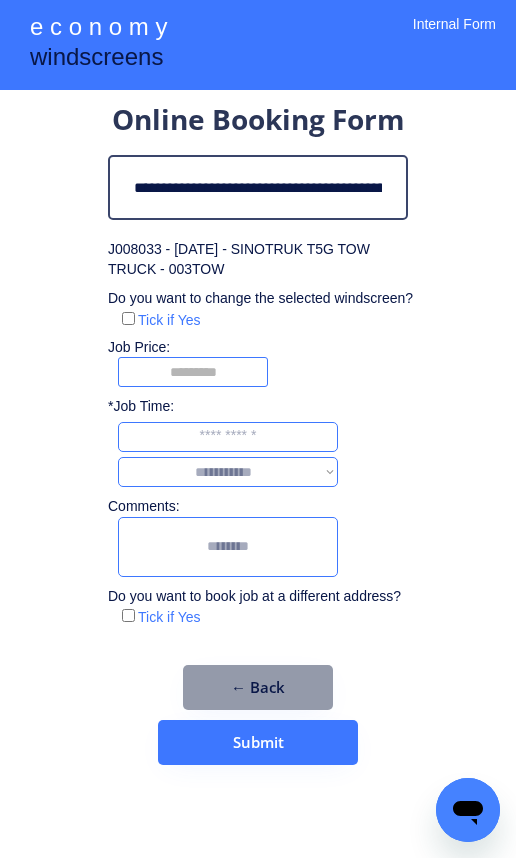type on "**********" 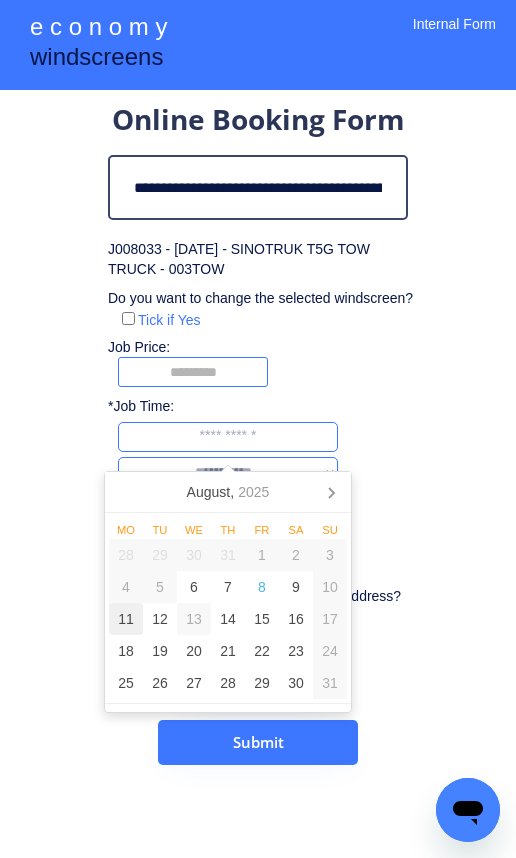 click on "11" at bounding box center (126, 619) 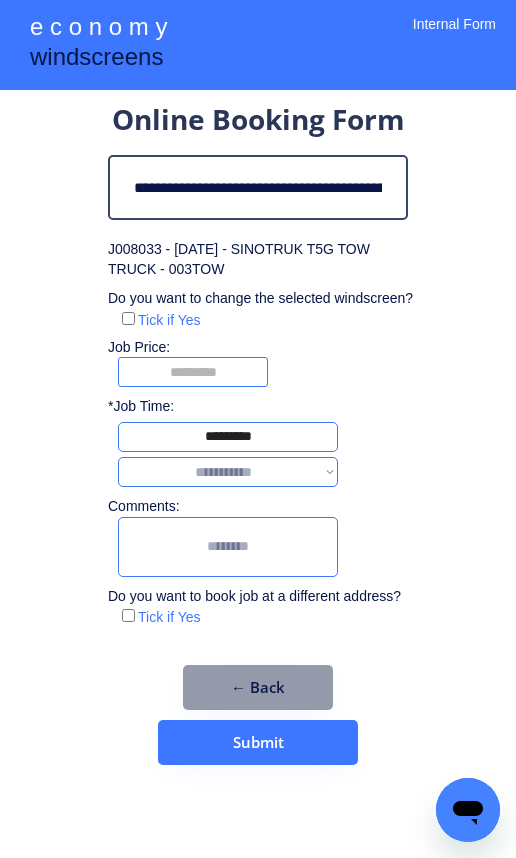 click on "**********" at bounding box center [228, 472] 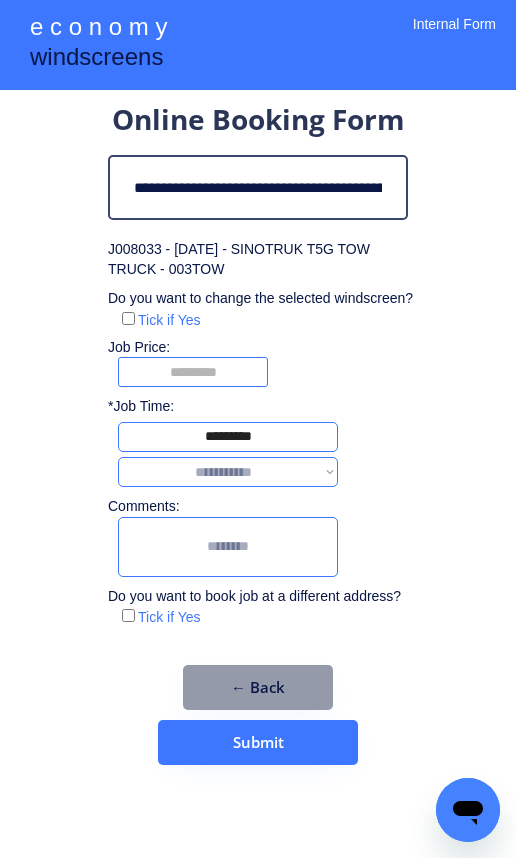 select on "*******" 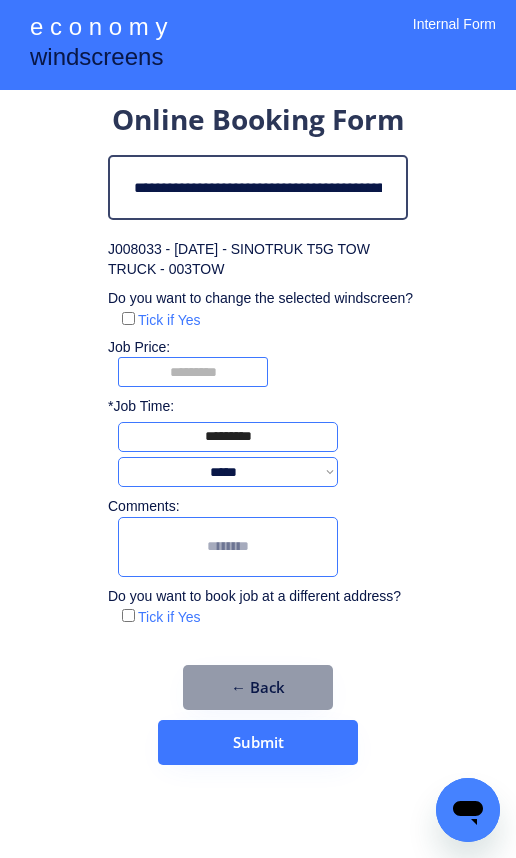 click at bounding box center (228, 547) 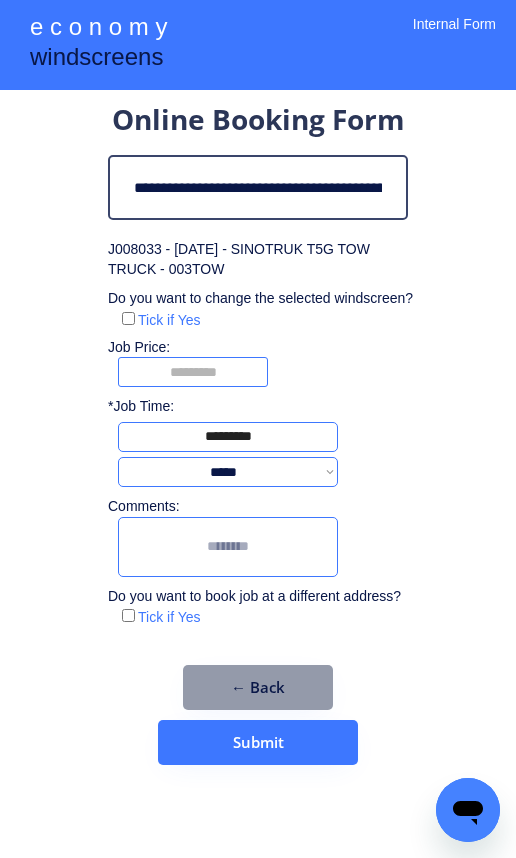 paste on "**********" 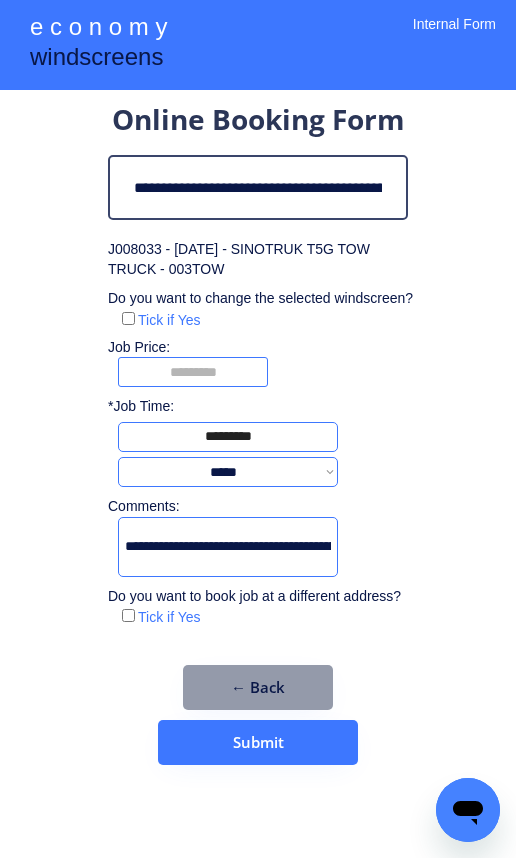 scroll, scrollTop: 0, scrollLeft: 238, axis: horizontal 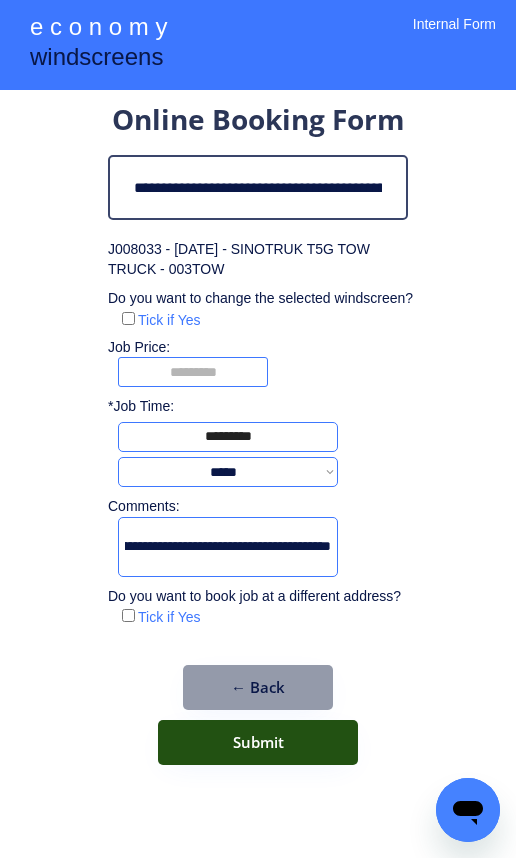 type on "**********" 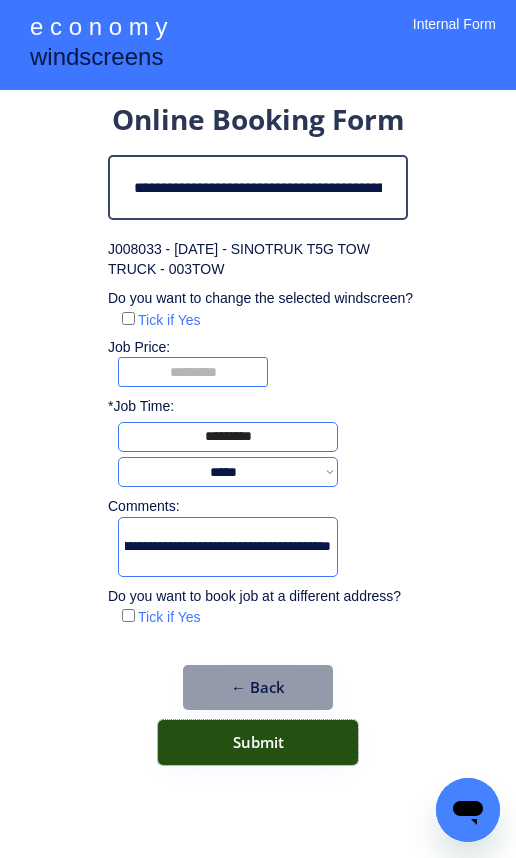 scroll, scrollTop: 0, scrollLeft: 0, axis: both 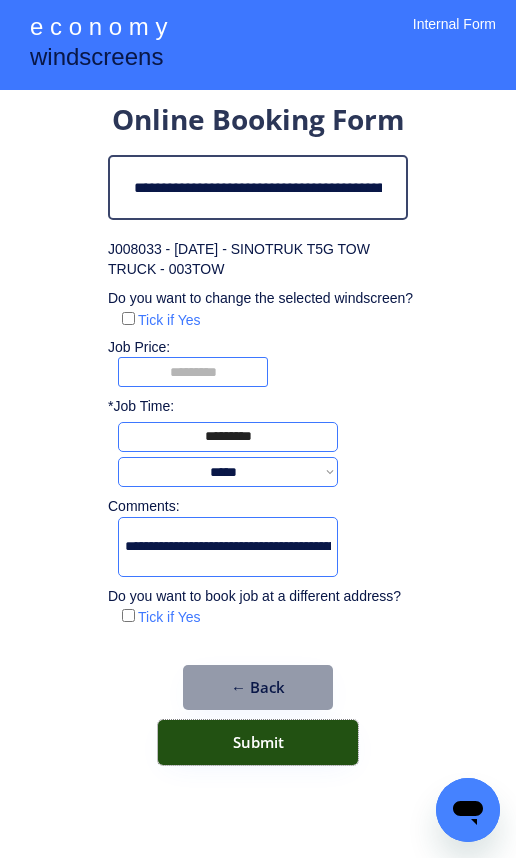 click on "Submit" at bounding box center [258, 742] 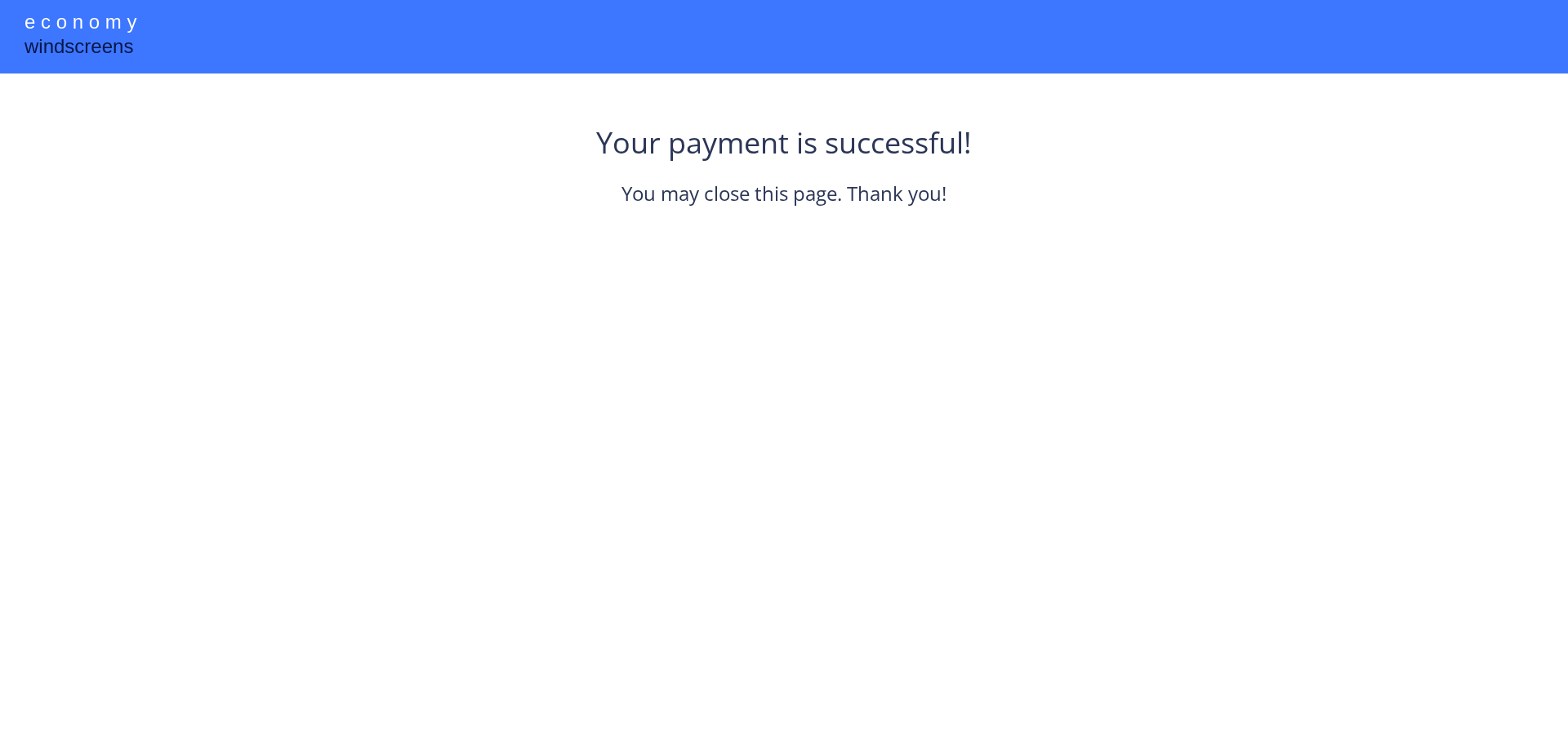 scroll, scrollTop: 0, scrollLeft: 0, axis: both 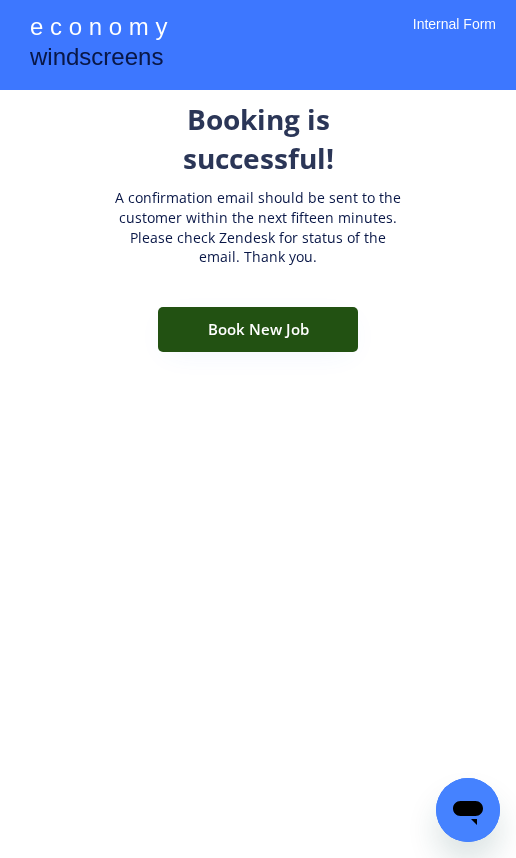 click on "Book New Job" at bounding box center [258, 329] 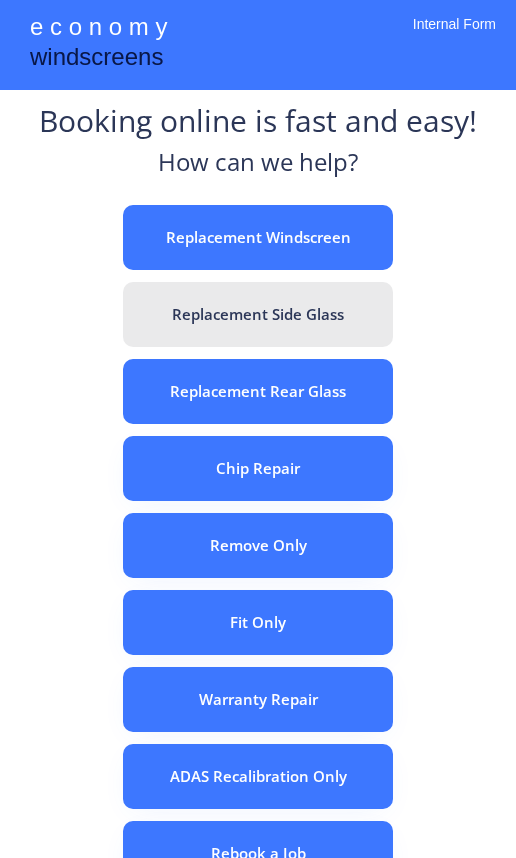 scroll, scrollTop: 0, scrollLeft: 0, axis: both 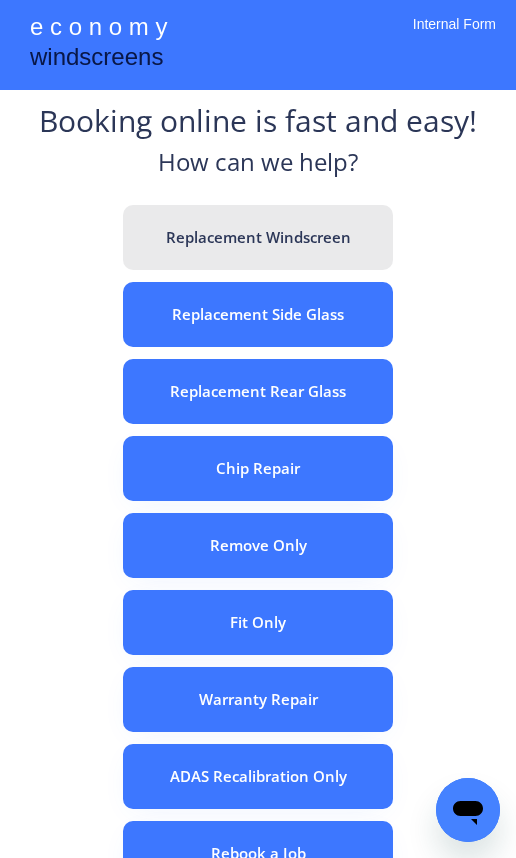 click on "Replacement Windscreen" at bounding box center (258, 237) 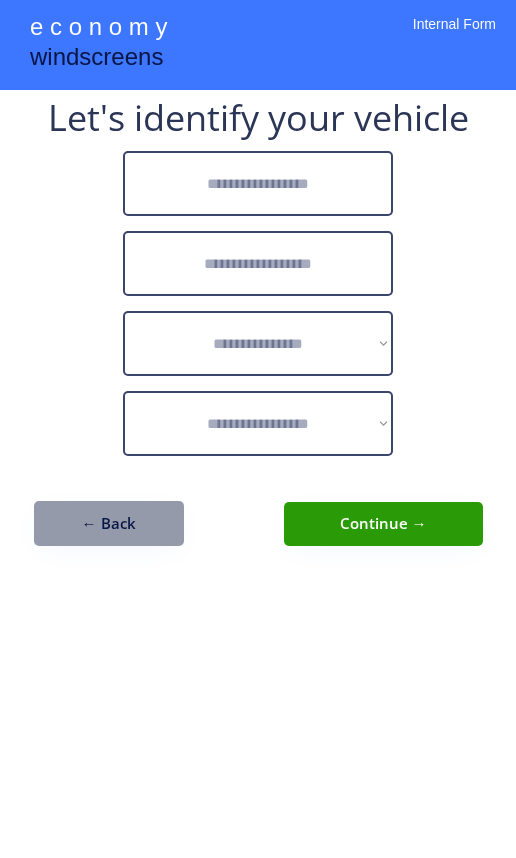 scroll, scrollTop: 0, scrollLeft: 0, axis: both 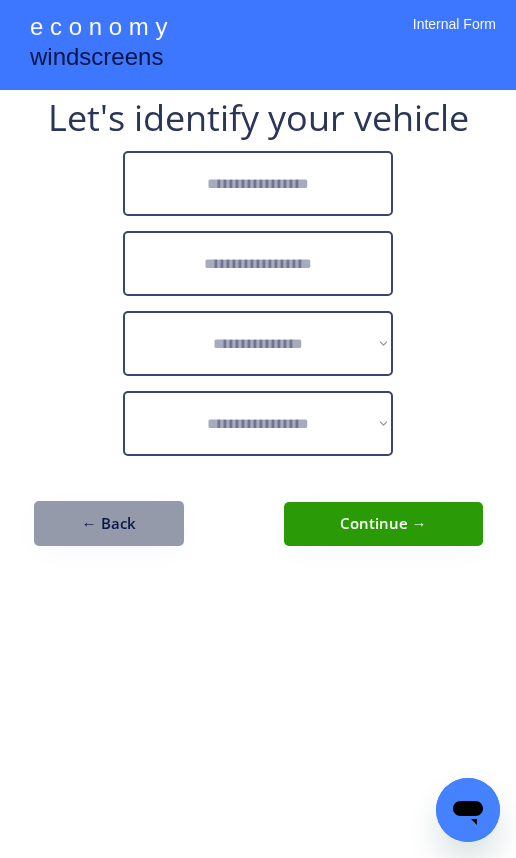 click at bounding box center [258, 183] 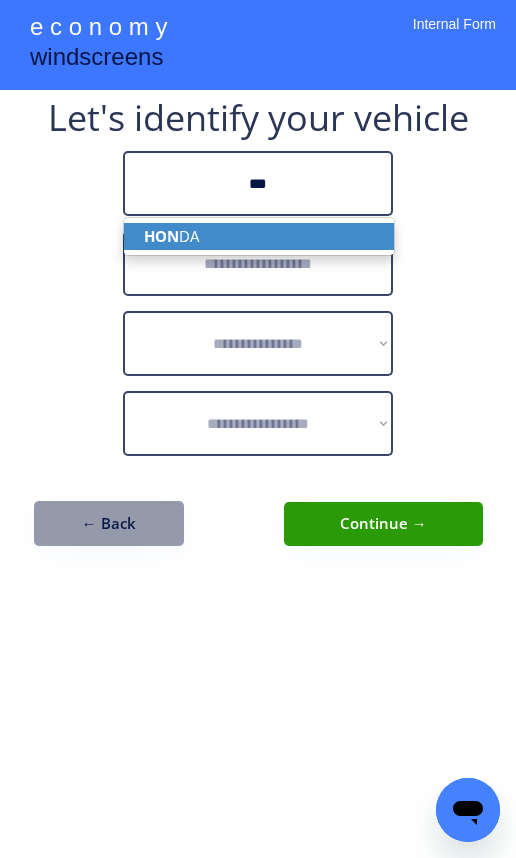 click on "HON DA" at bounding box center (259, 236) 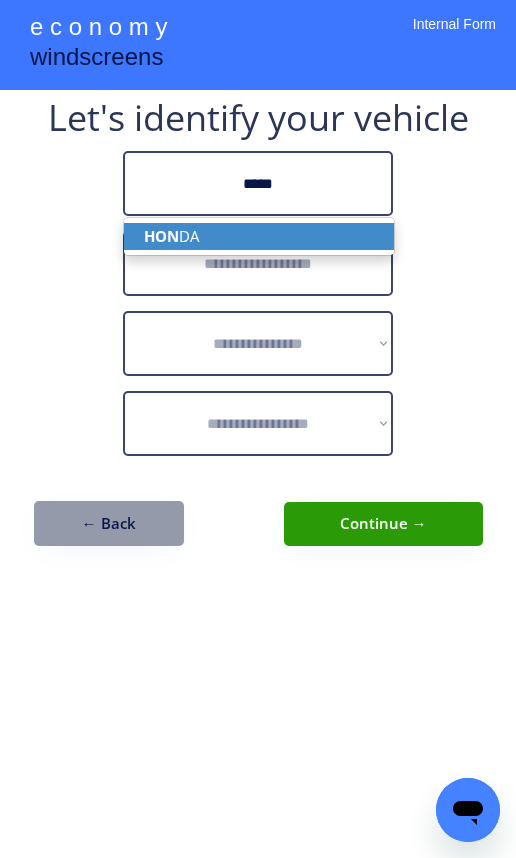 type on "*****" 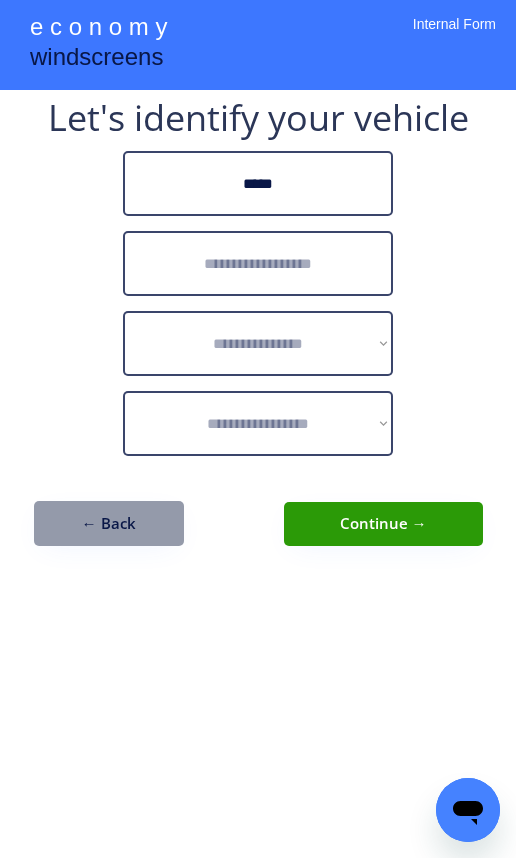 click at bounding box center [258, 263] 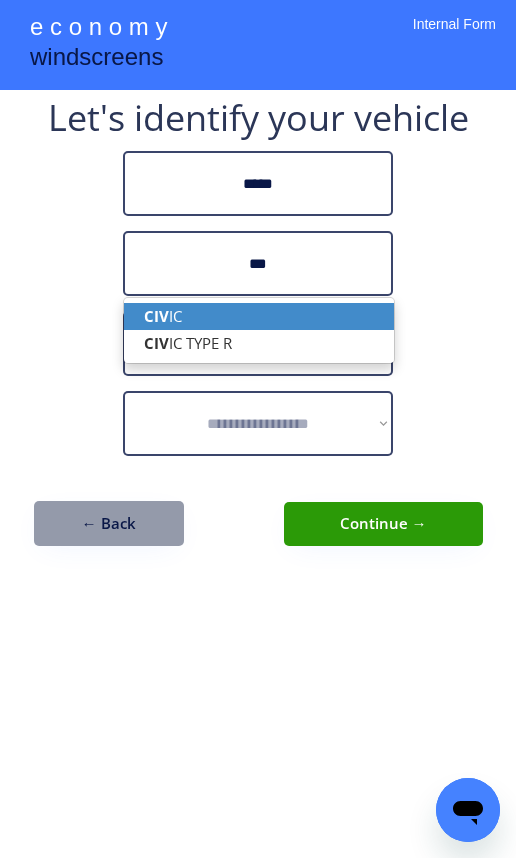 click on "CIV IC" at bounding box center [259, 316] 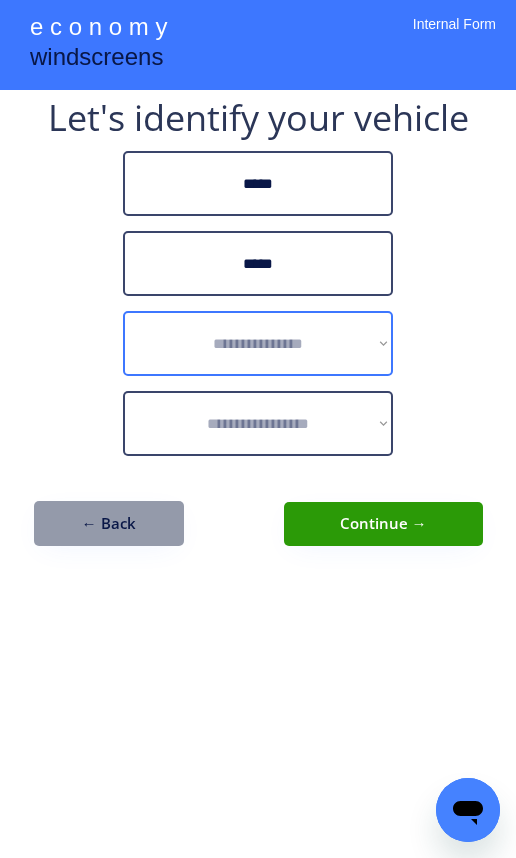 type on "*****" 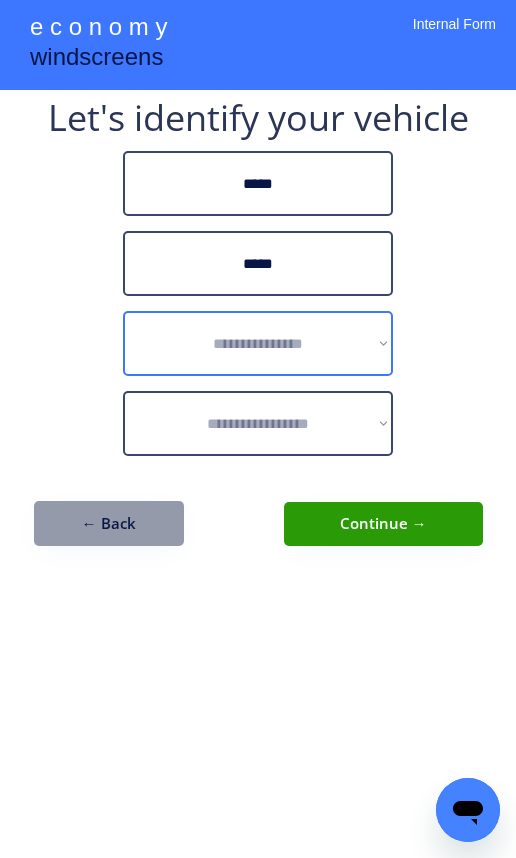 click on "**********" at bounding box center (258, 343) 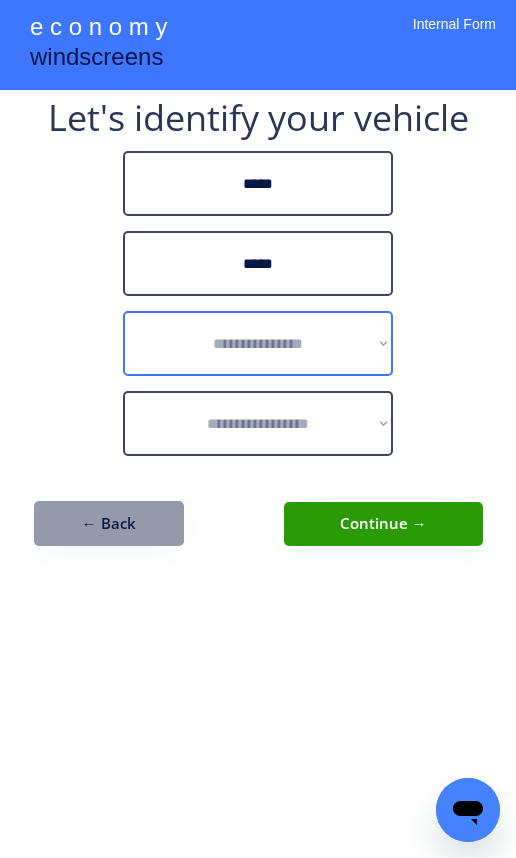 select on "******" 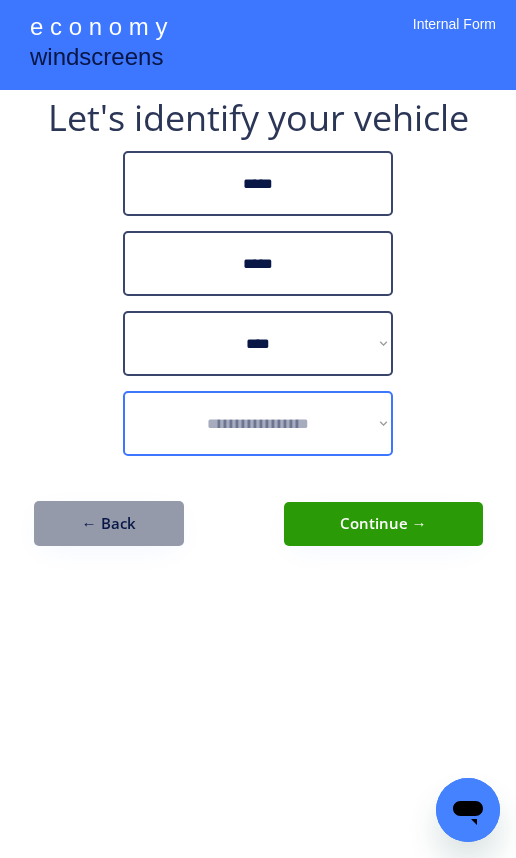 click on "**********" at bounding box center [258, 423] 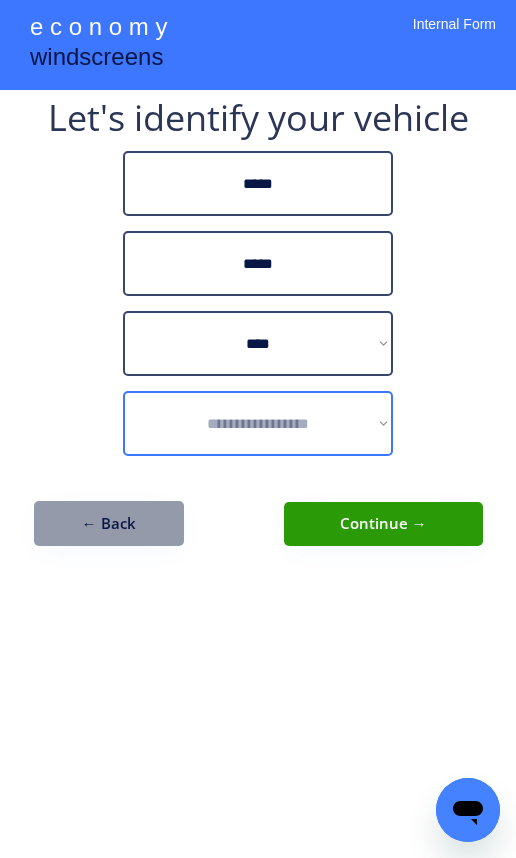 select on "**********" 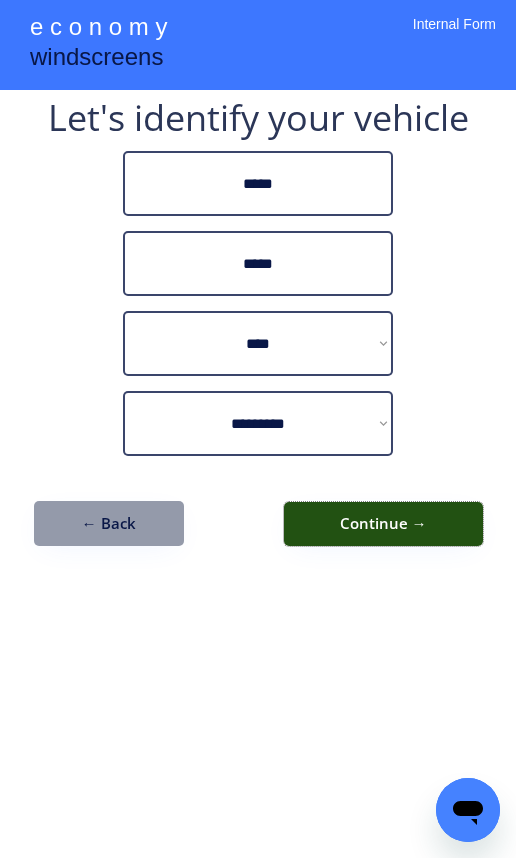 click on "Continue    →" at bounding box center (383, 524) 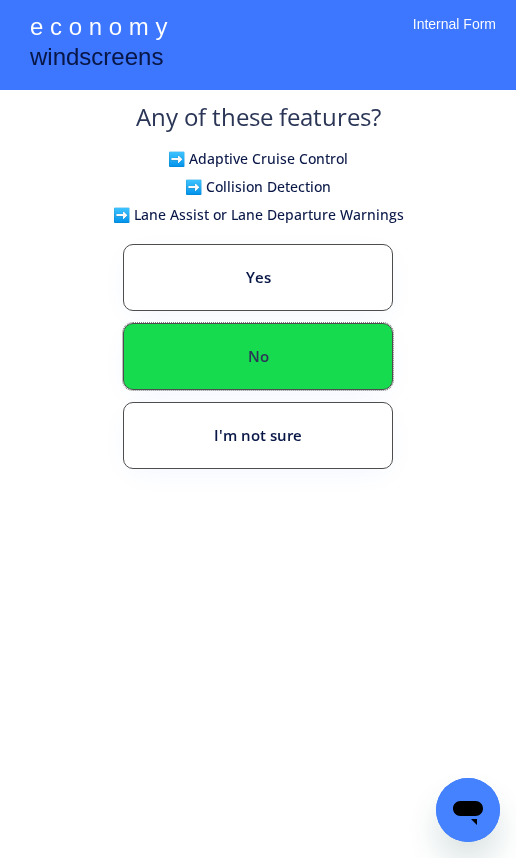 click on "No" at bounding box center (258, 356) 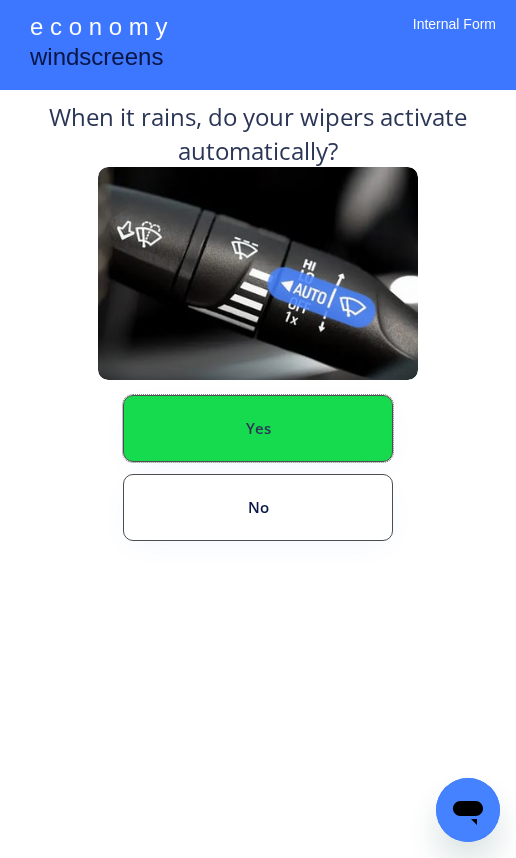 click on "Yes" at bounding box center (258, 428) 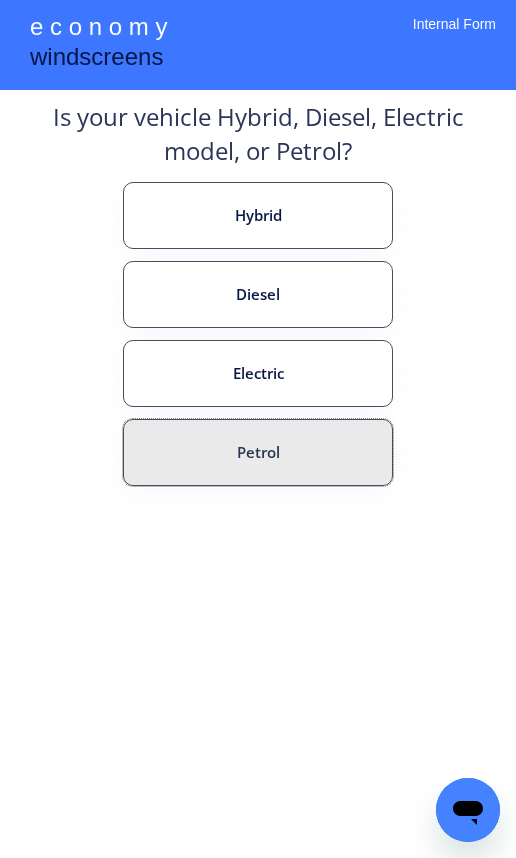 click on "Petrol" at bounding box center [258, 452] 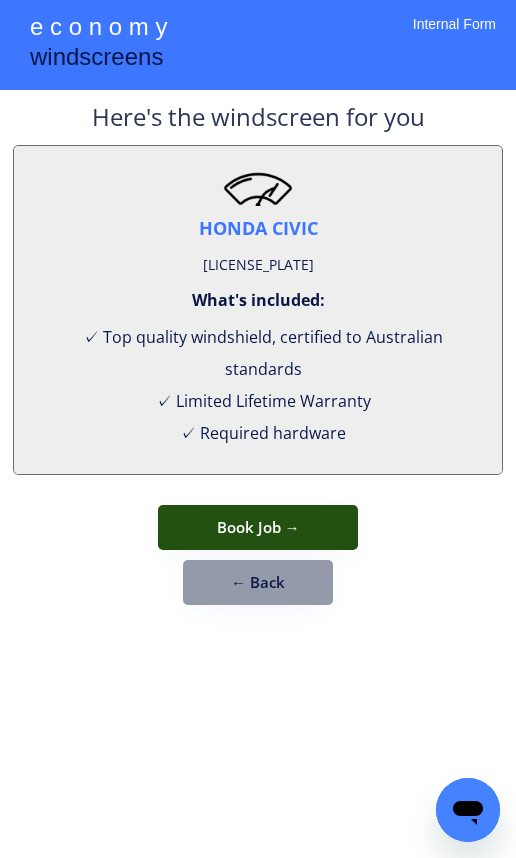 click on "Book Job    →" at bounding box center [258, 527] 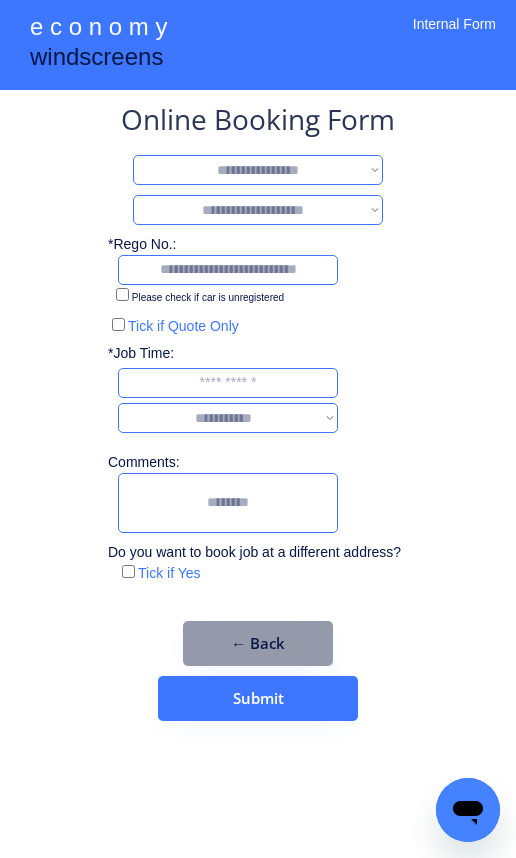 click on "**********" at bounding box center [258, 170] 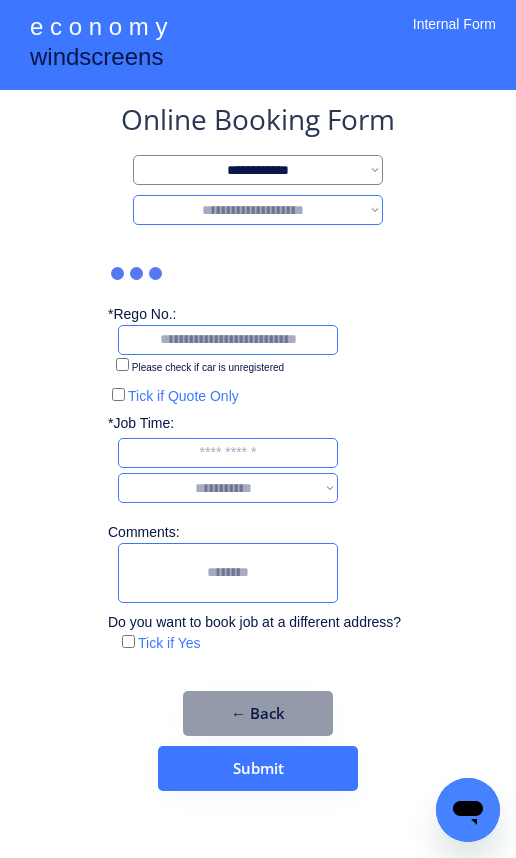 click on "**********" at bounding box center (258, 210) 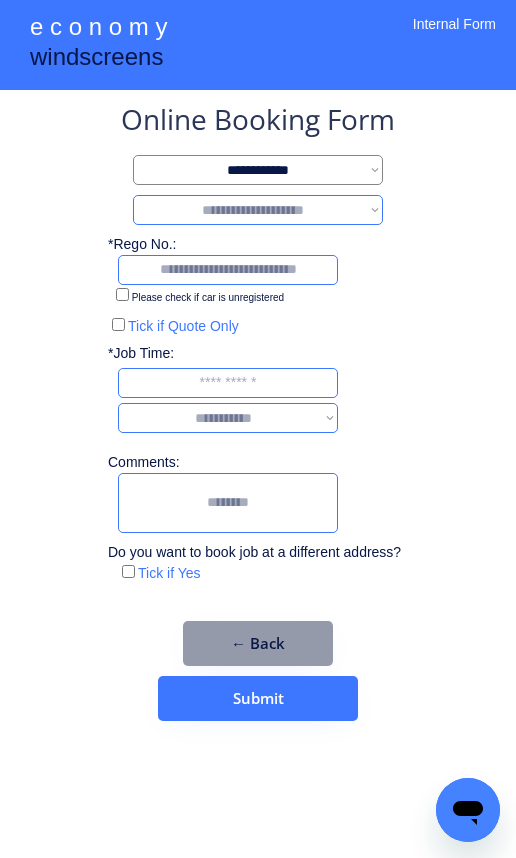 select on "********" 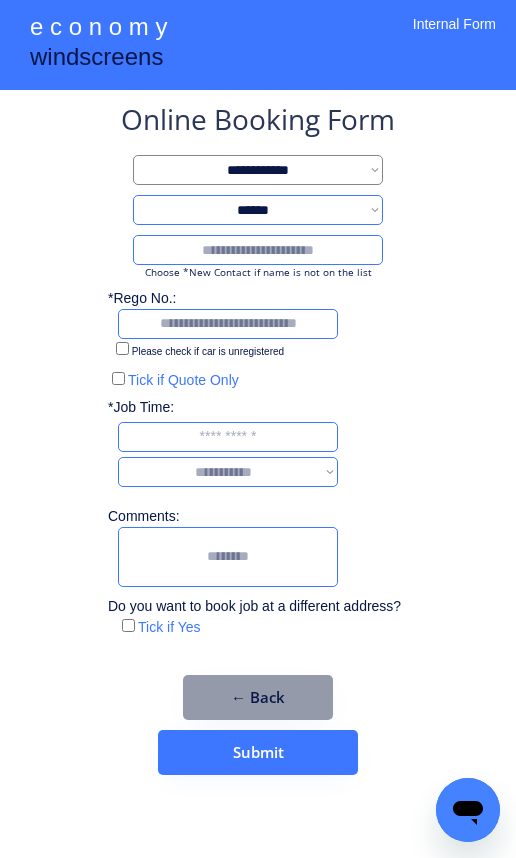 click at bounding box center [258, 250] 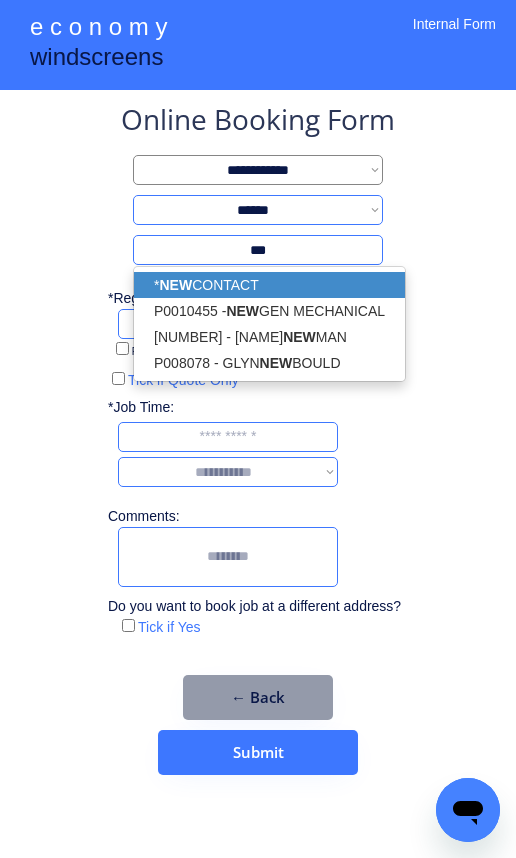 click on "* NEW  CONTACT" at bounding box center [269, 285] 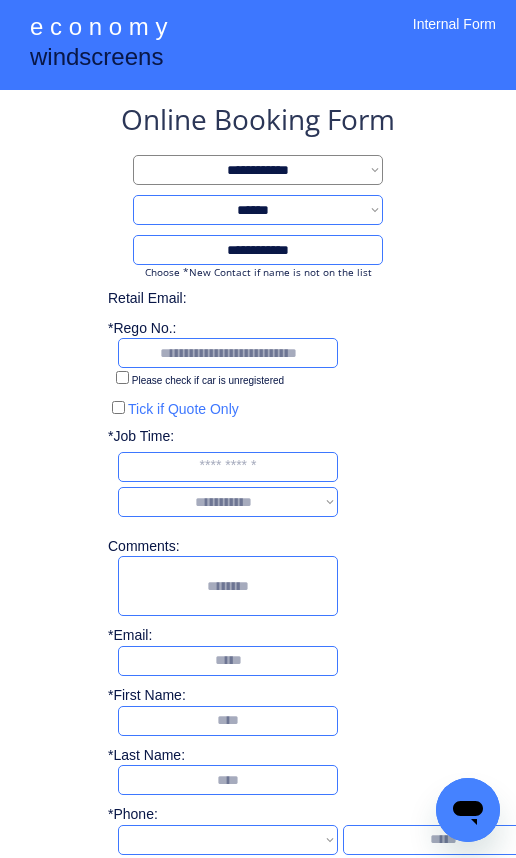 select on "**********" 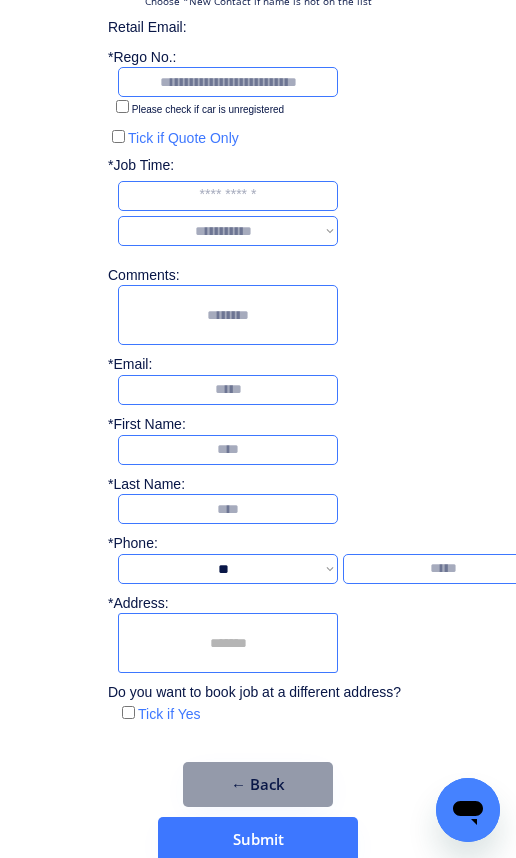 scroll, scrollTop: 275, scrollLeft: 0, axis: vertical 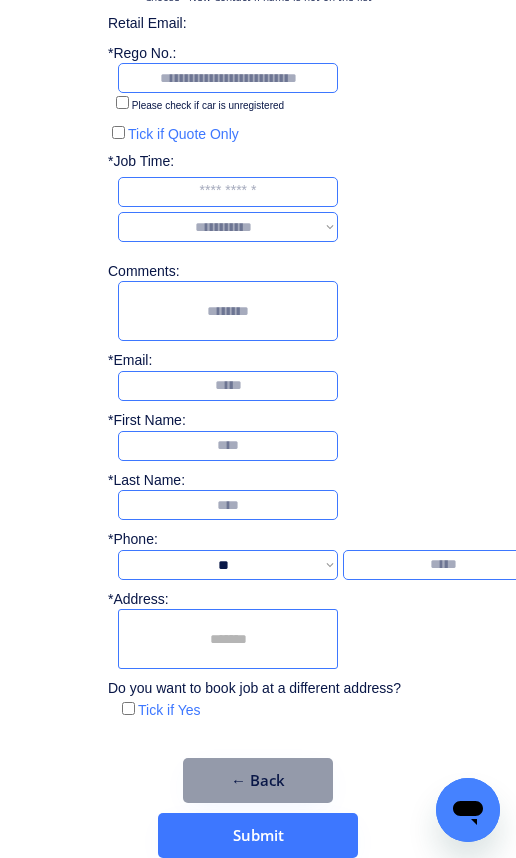 type on "**********" 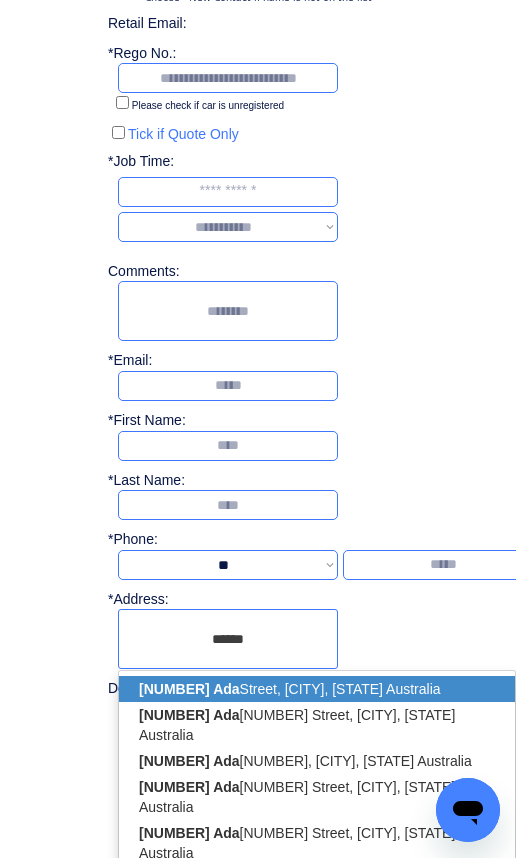 click on "[NUMBER] [STREET], [CITY], [STATE] Australia" at bounding box center (317, 689) 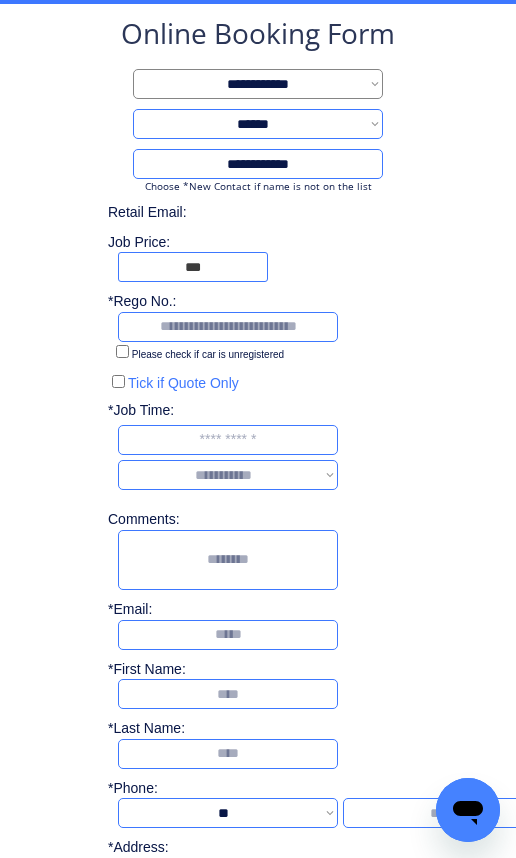scroll, scrollTop: 81, scrollLeft: 0, axis: vertical 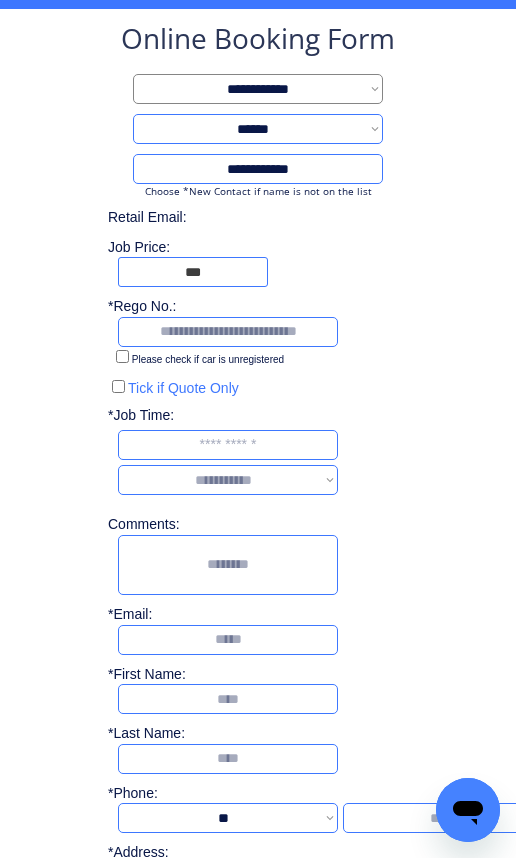 type on "**********" 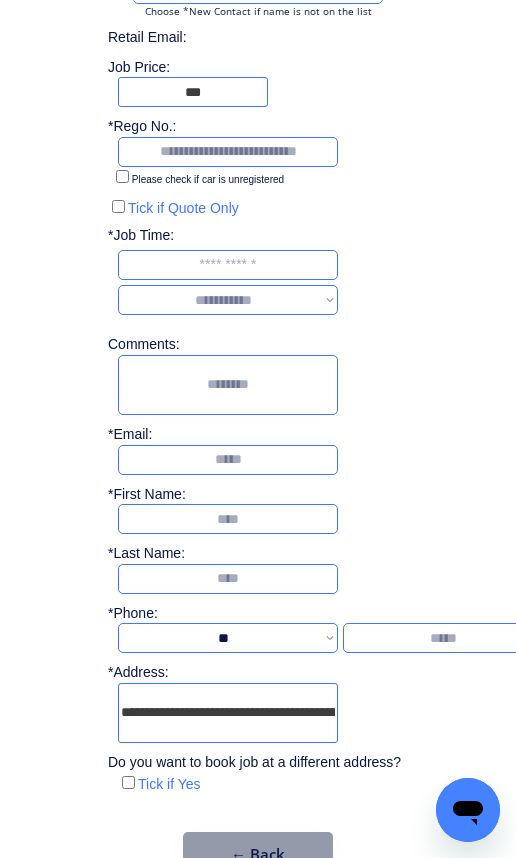 scroll, scrollTop: 335, scrollLeft: 0, axis: vertical 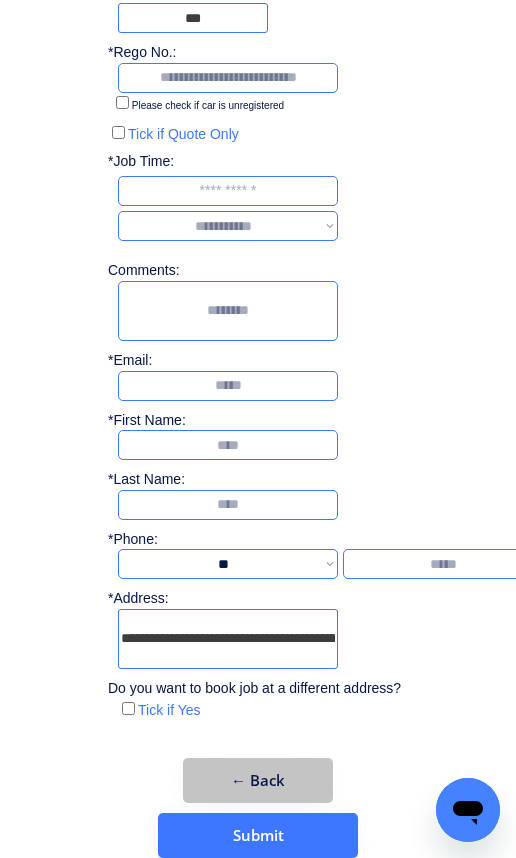 click on "←   Back" at bounding box center [258, 780] 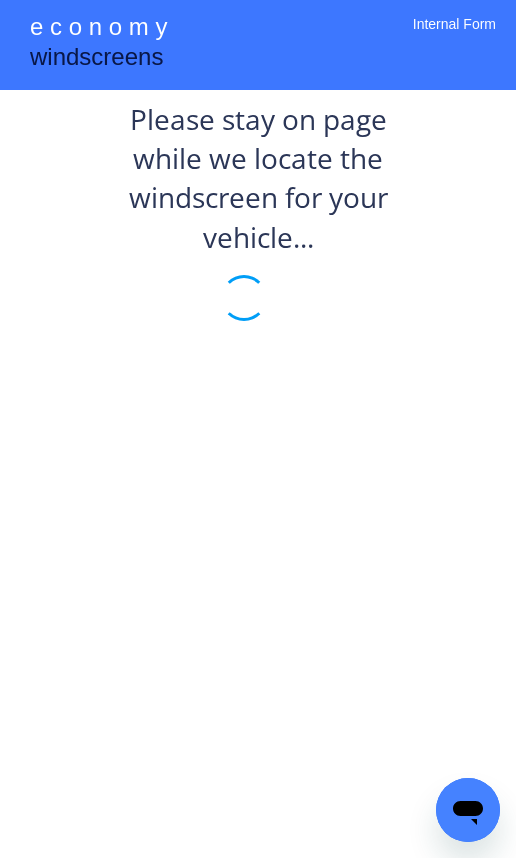 scroll, scrollTop: 0, scrollLeft: 0, axis: both 